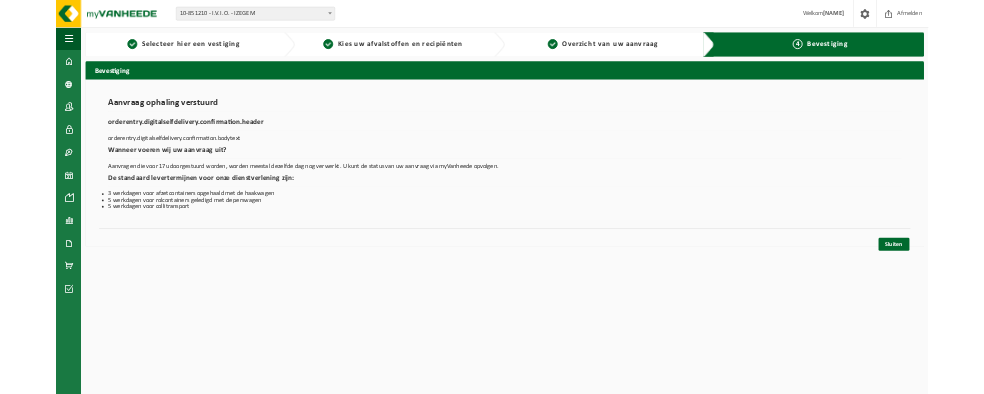 scroll, scrollTop: 0, scrollLeft: 0, axis: both 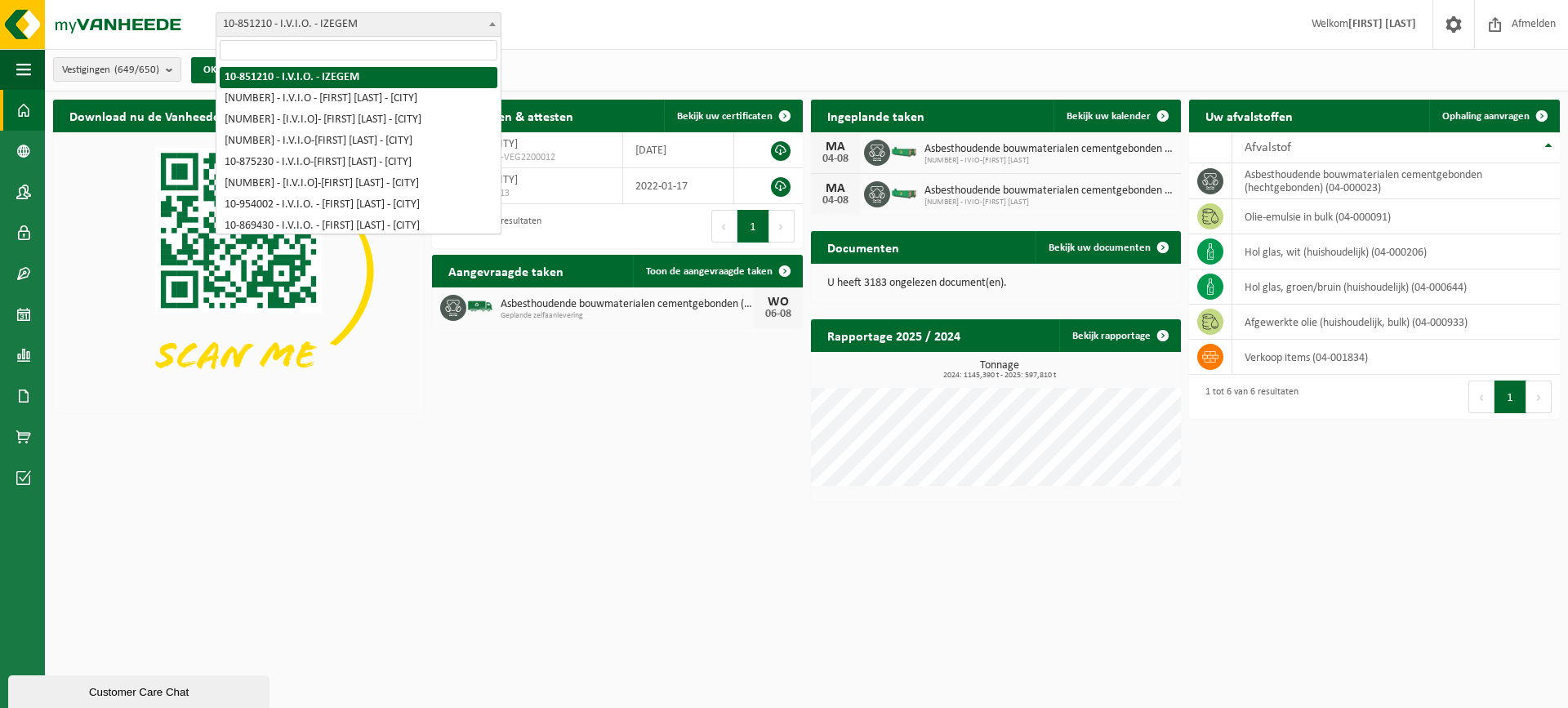click on "10-851210 - I.V.I.O. - IZEGEM" at bounding box center [359, 24] 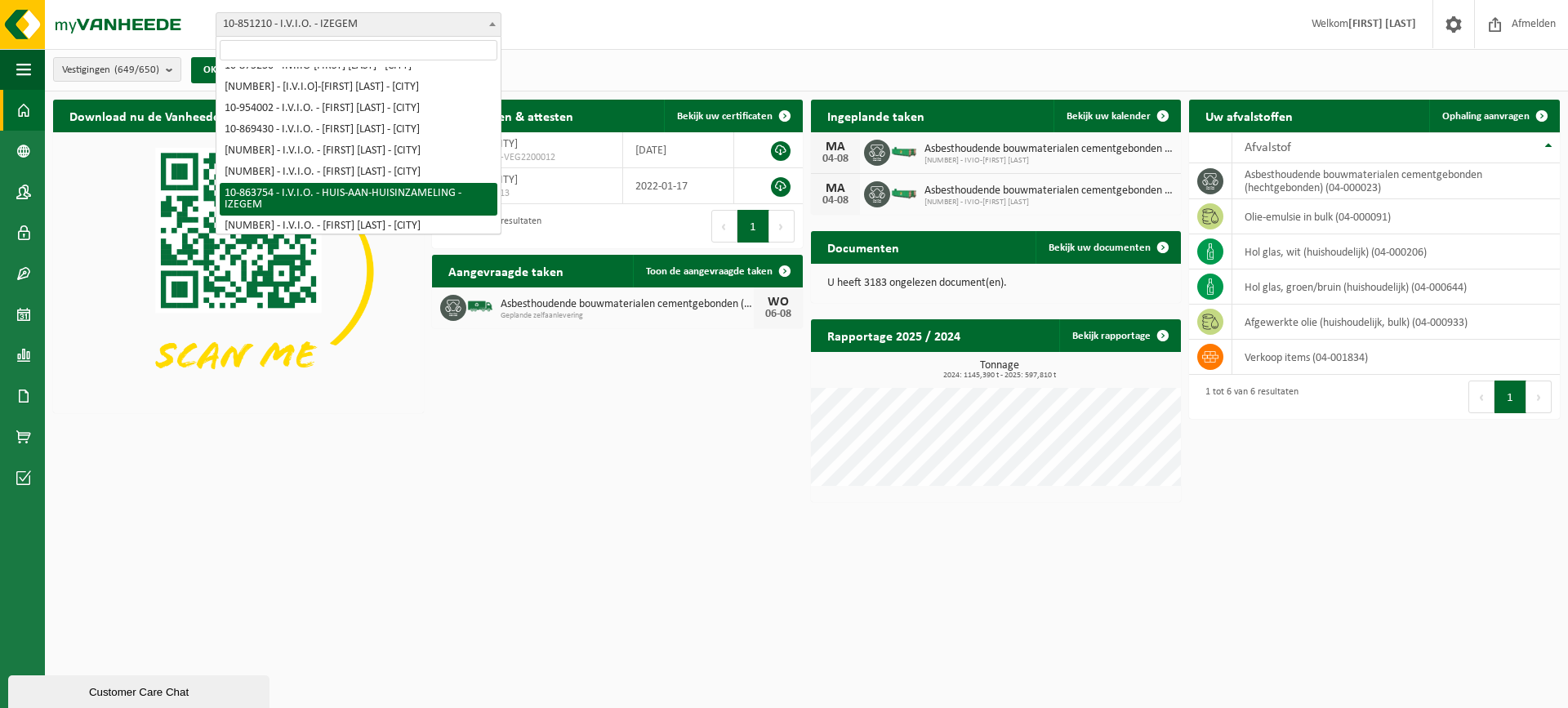 scroll, scrollTop: 82, scrollLeft: 0, axis: vertical 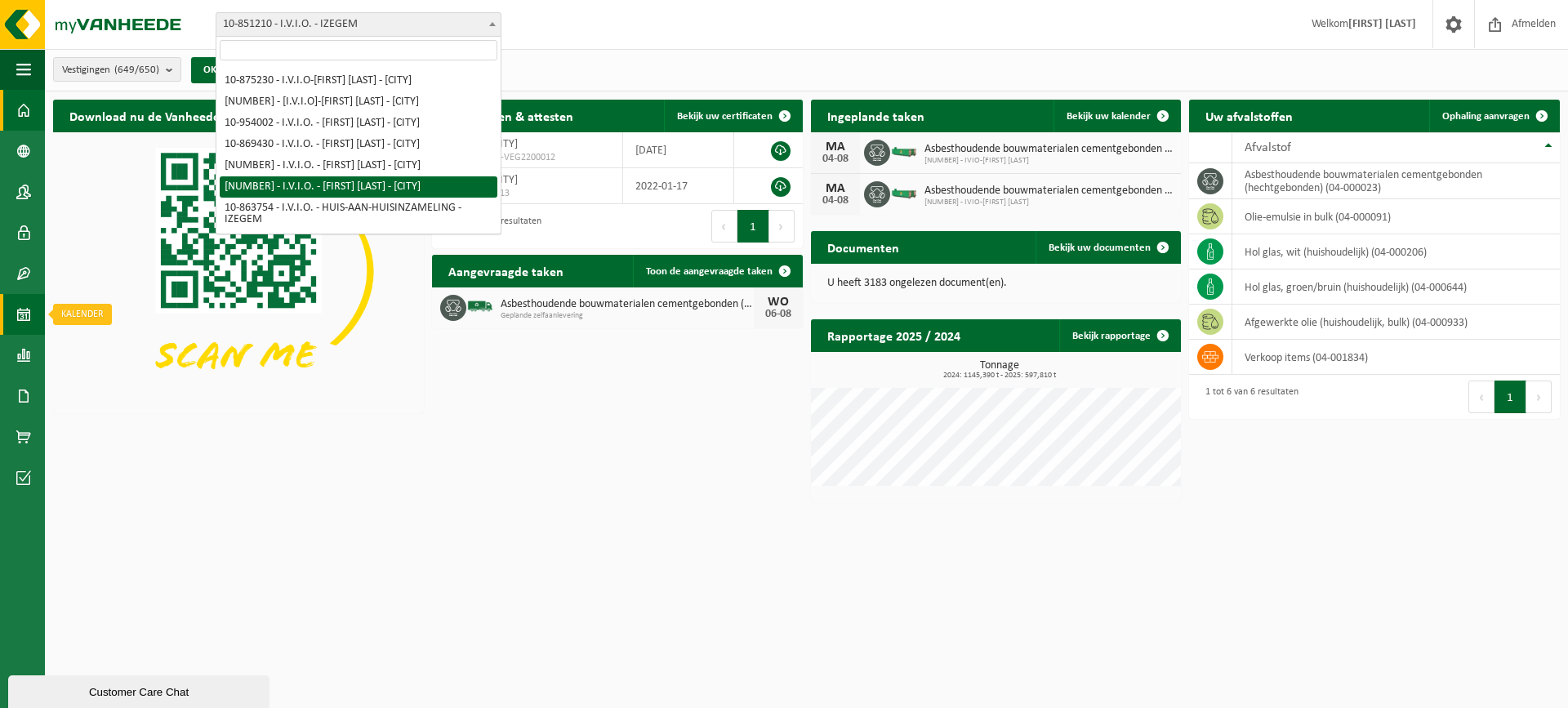 click on "Kalender" at bounding box center (22, 314) 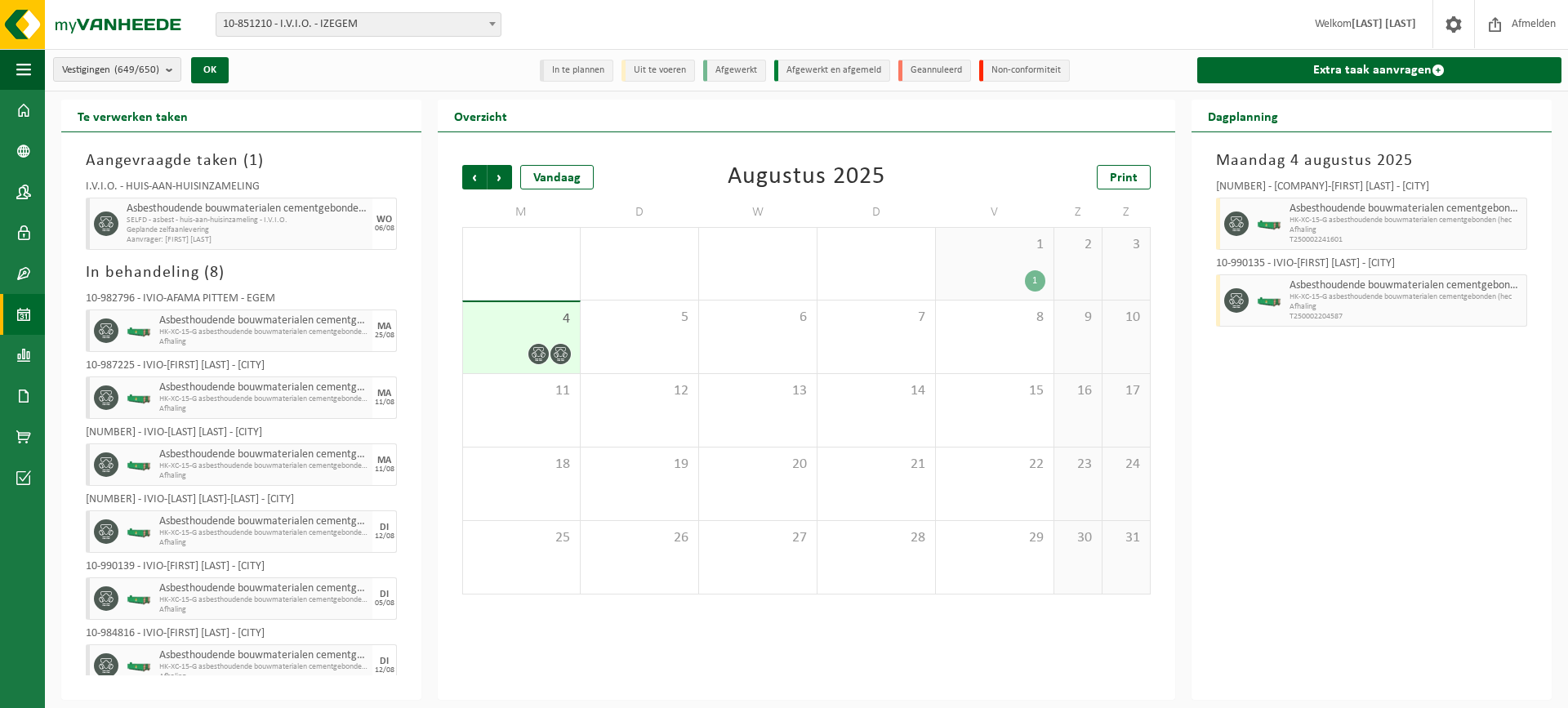 scroll, scrollTop: 0, scrollLeft: 0, axis: both 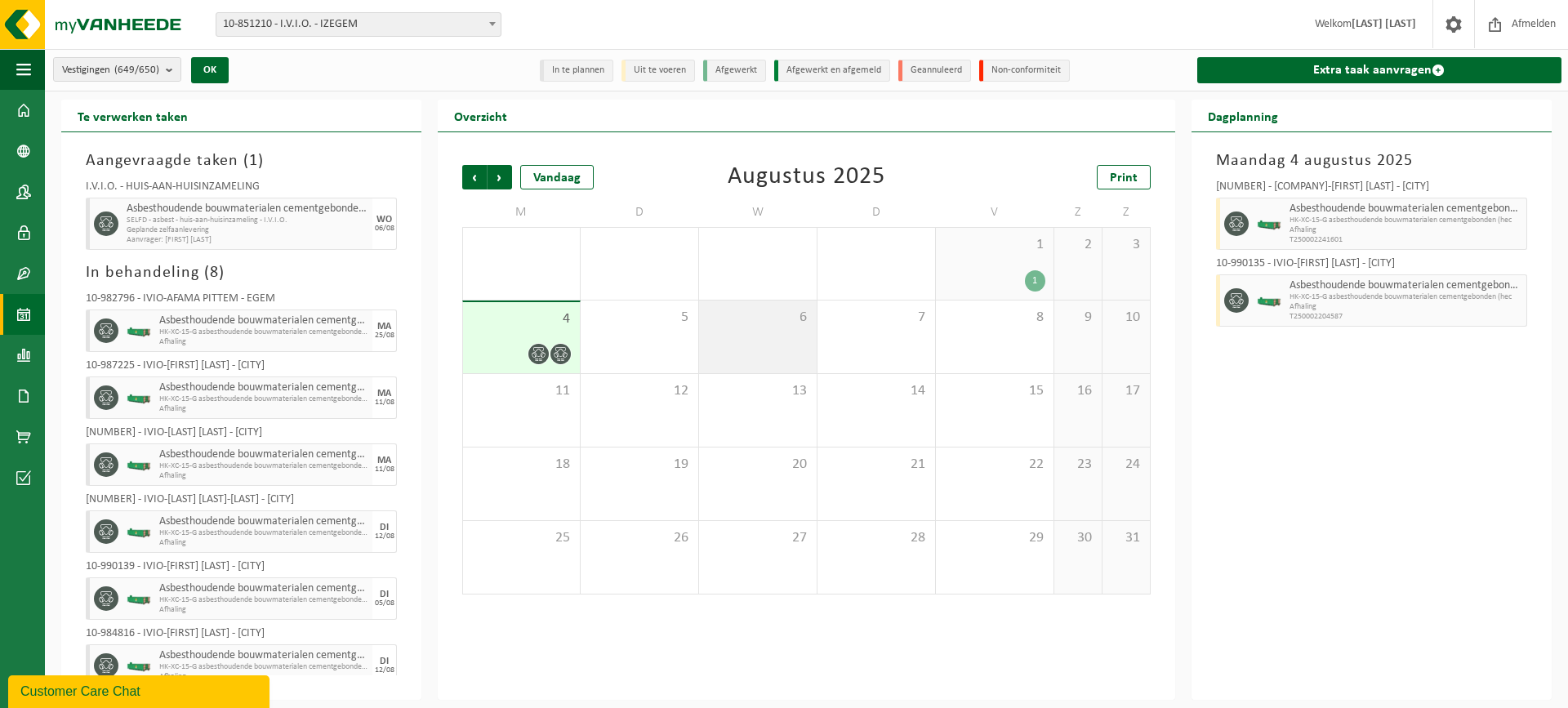 click on "6" at bounding box center (758, 336) 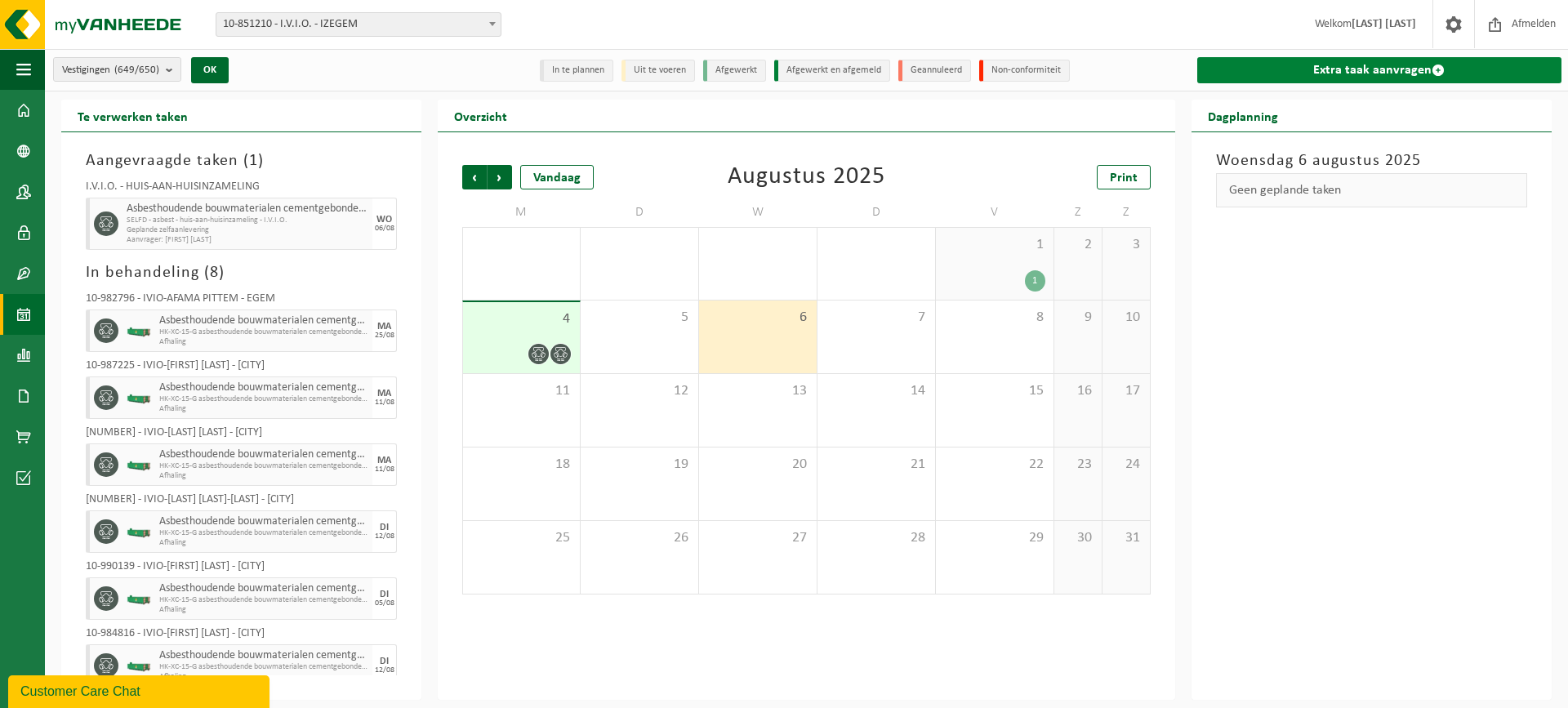 click on "Extra taak aanvragen" at bounding box center (1379, 70) 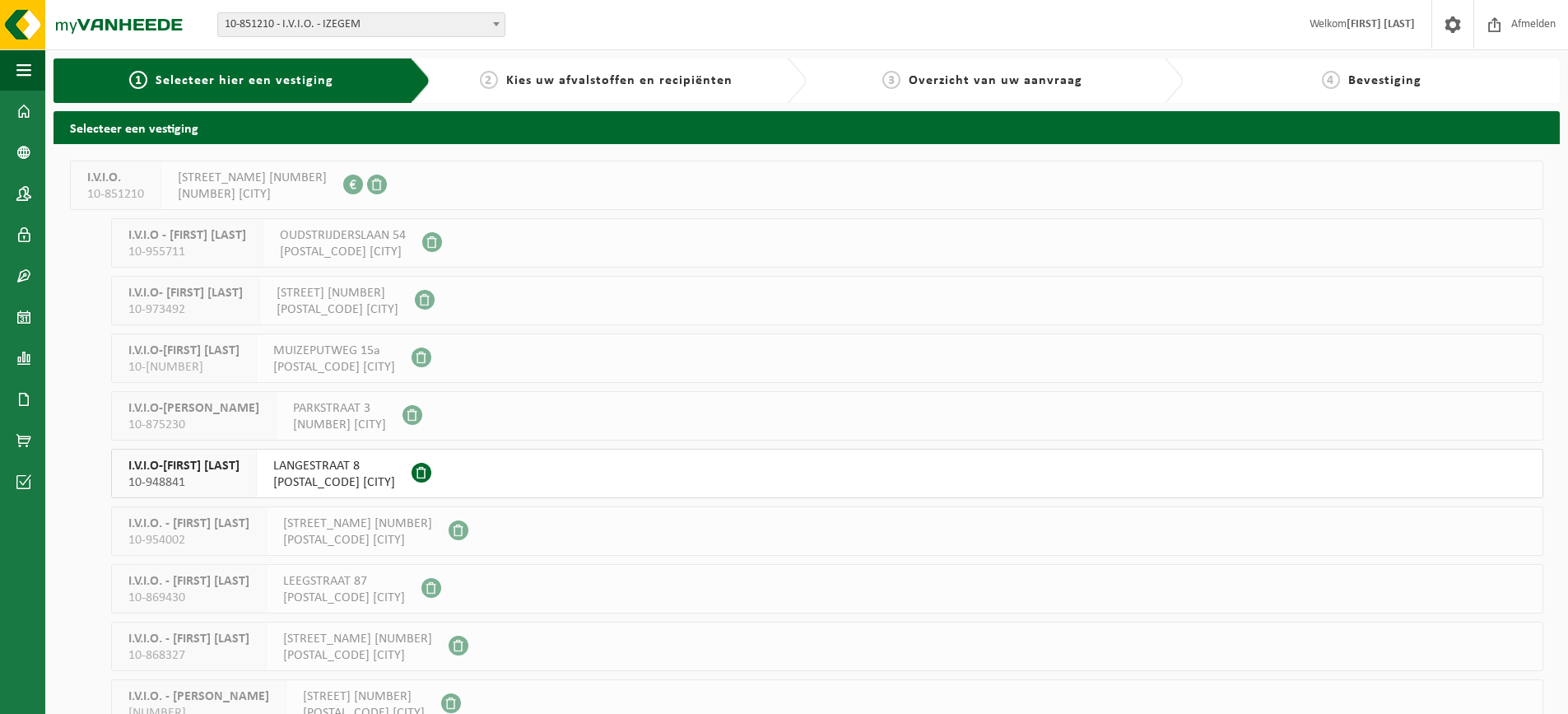 scroll, scrollTop: 0, scrollLeft: 0, axis: both 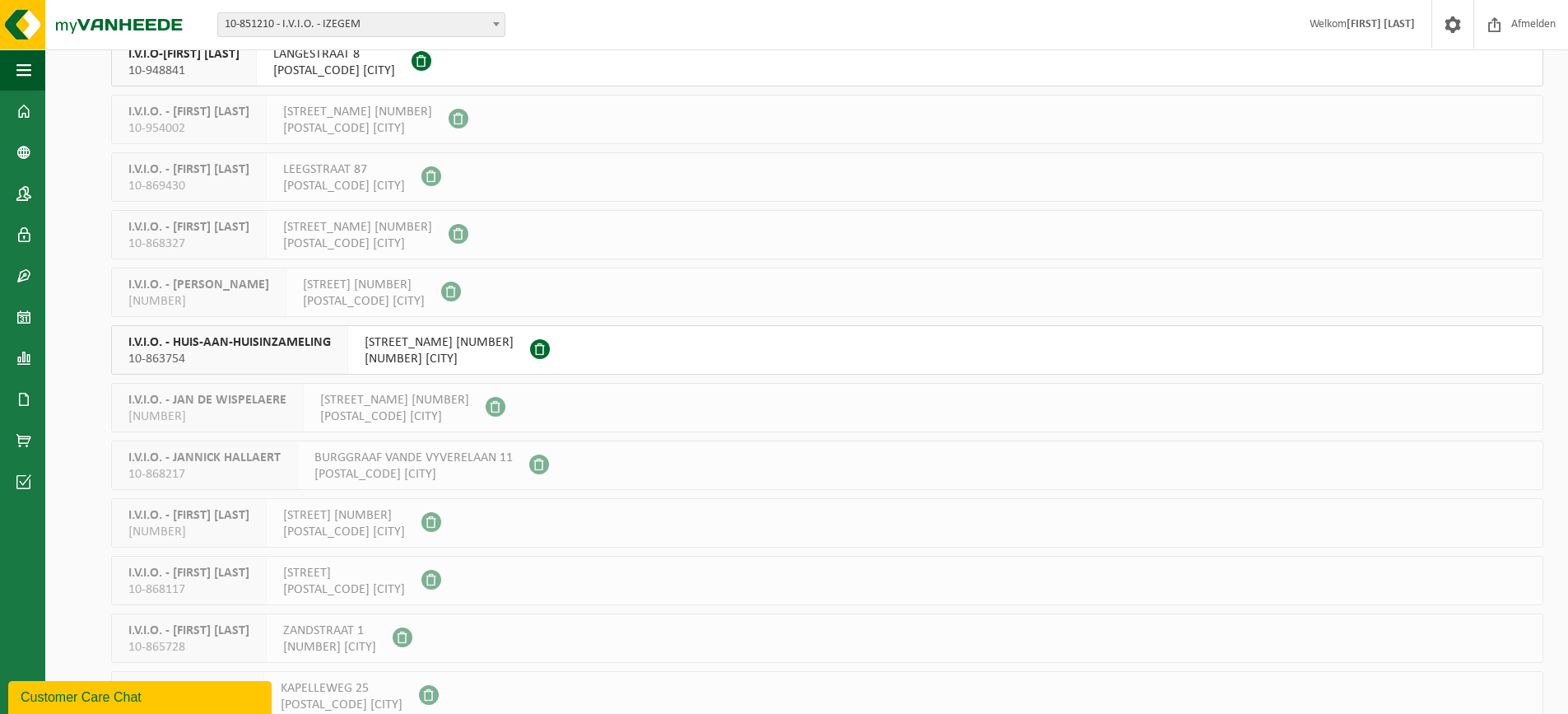 click on "10-863754" at bounding box center (230, 359) 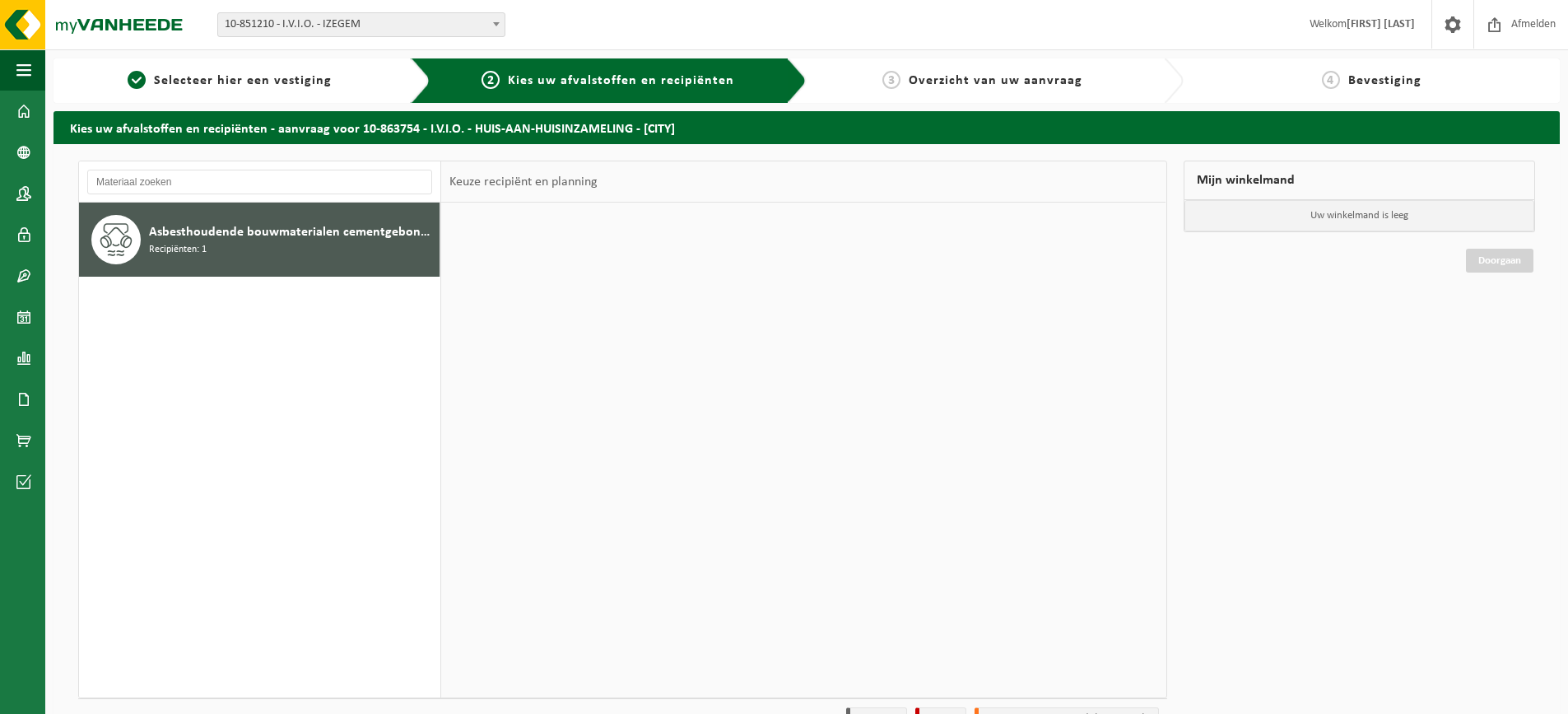 scroll, scrollTop: 0, scrollLeft: 0, axis: both 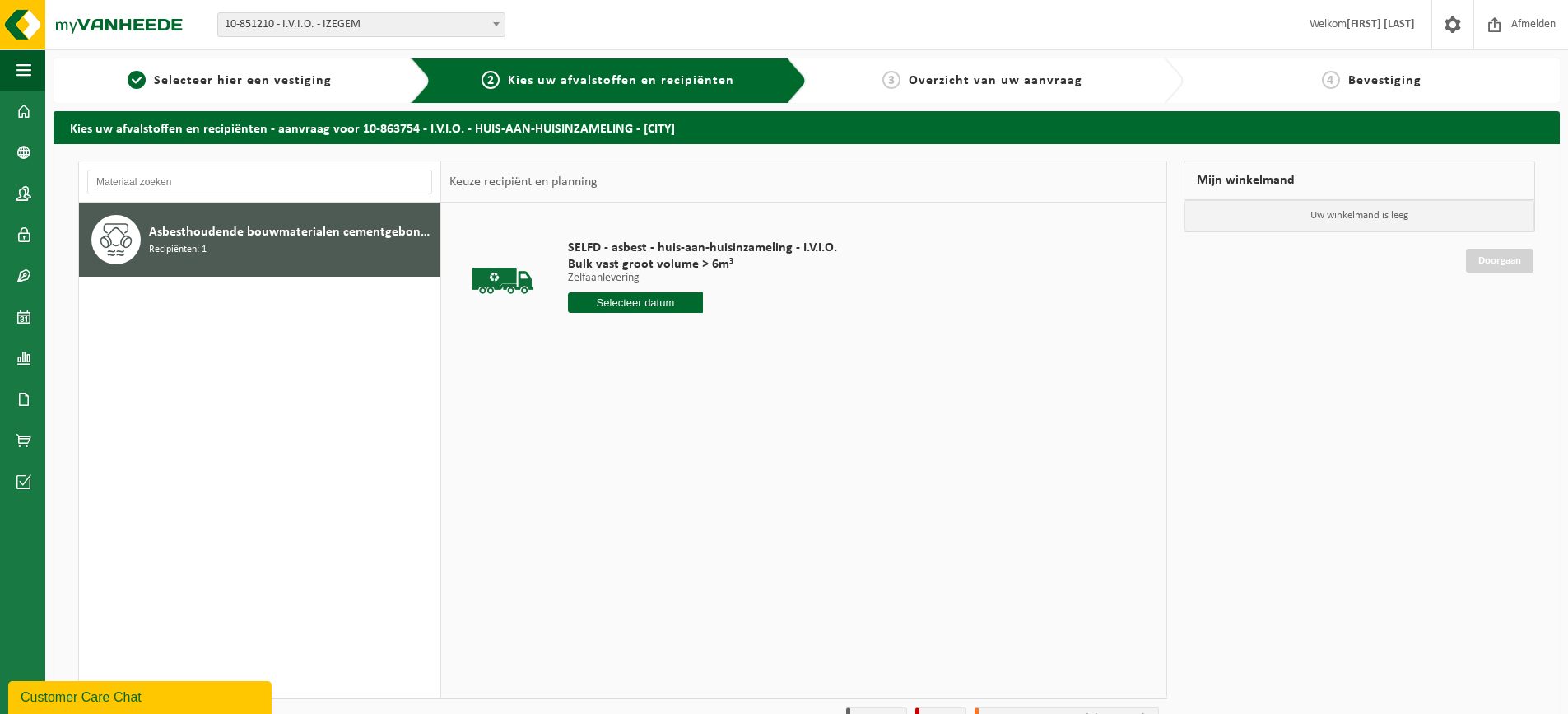 click at bounding box center [635, 302] 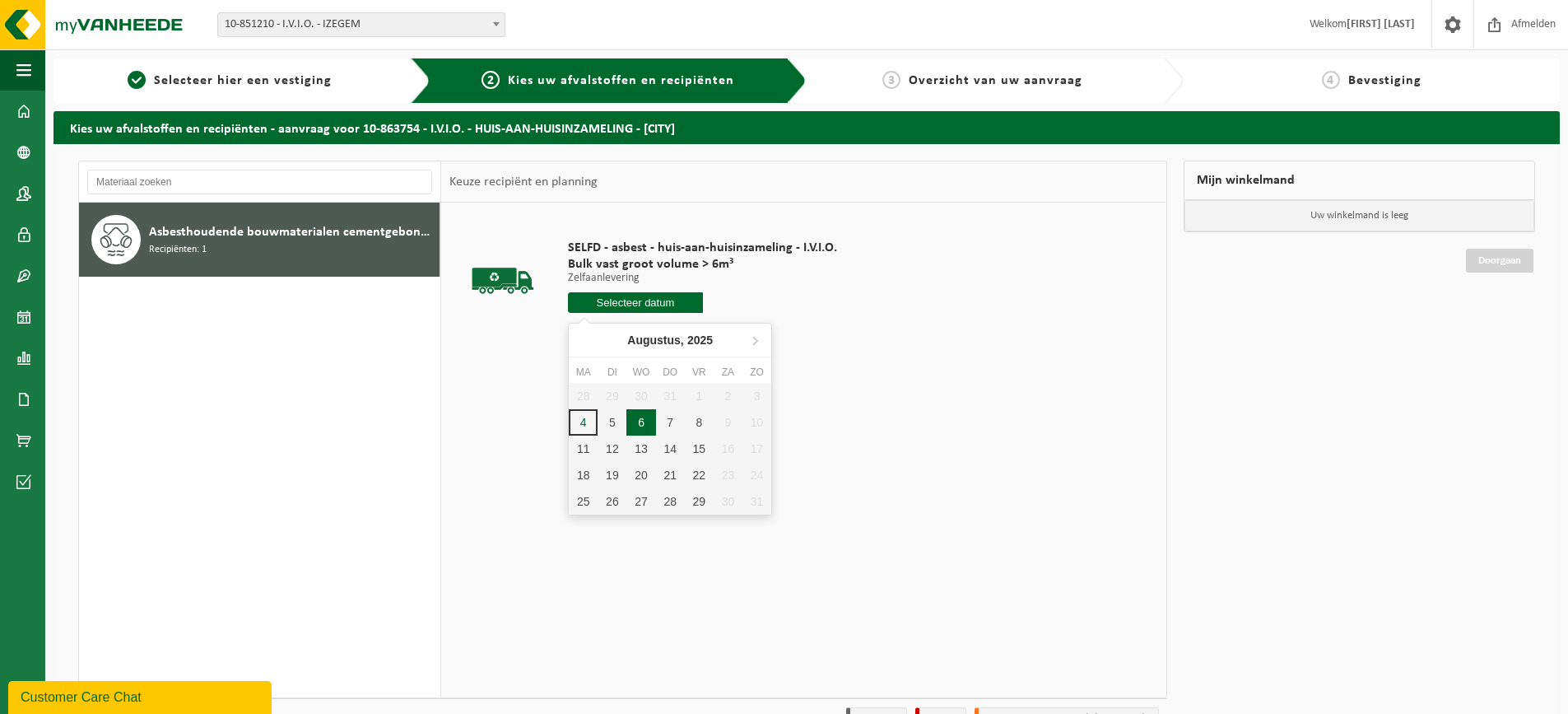 click on "6" at bounding box center [640, 422] 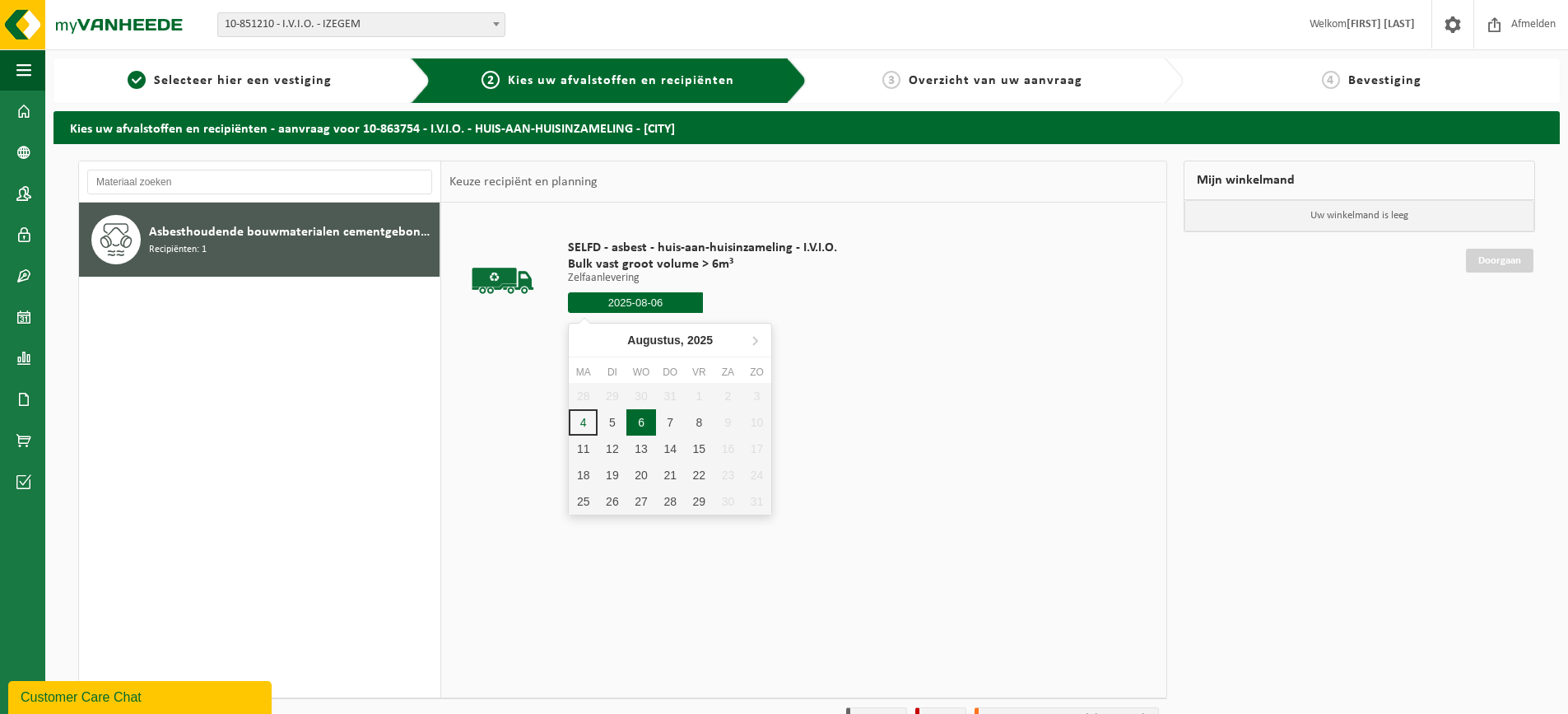 type on "Van 2025-08-06" 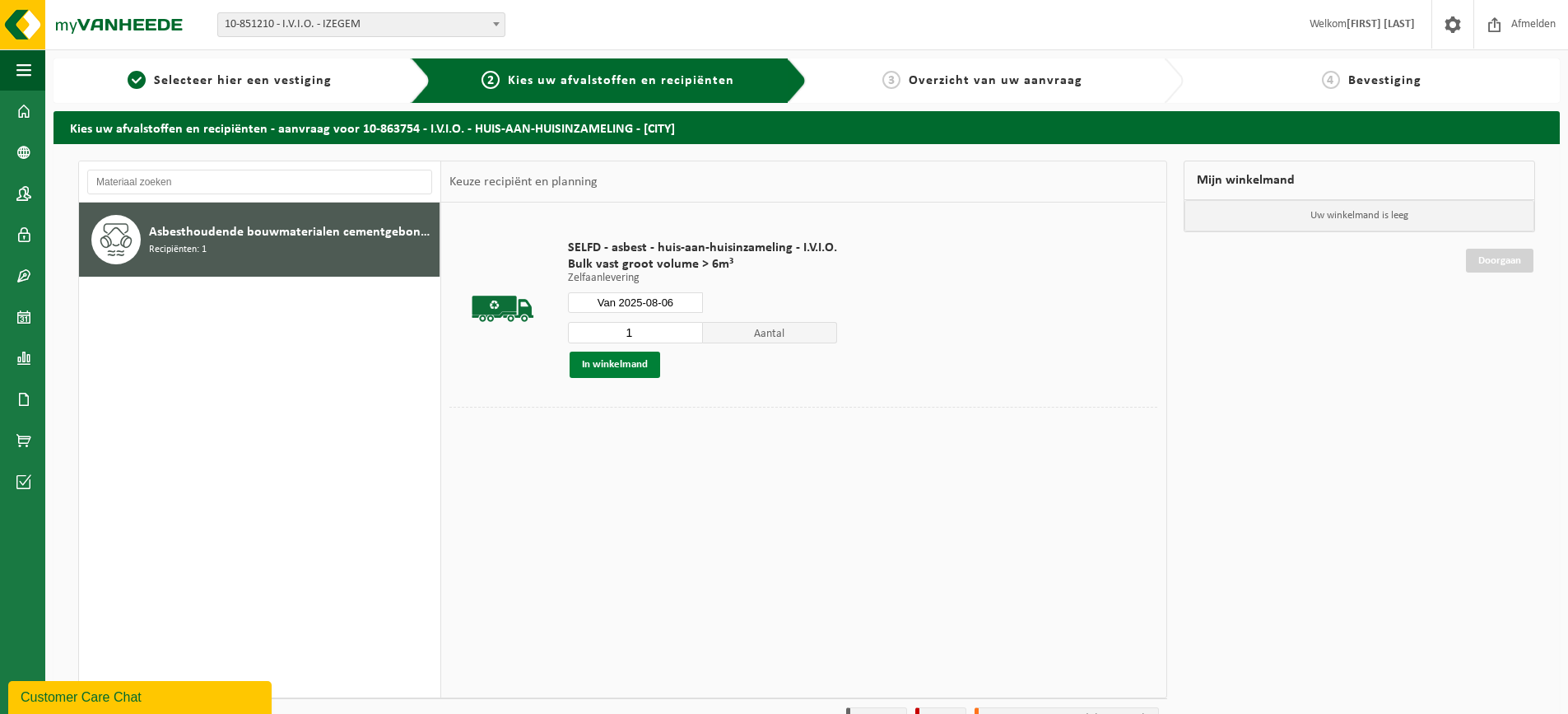 click on "In winkelmand" at bounding box center (615, 365) 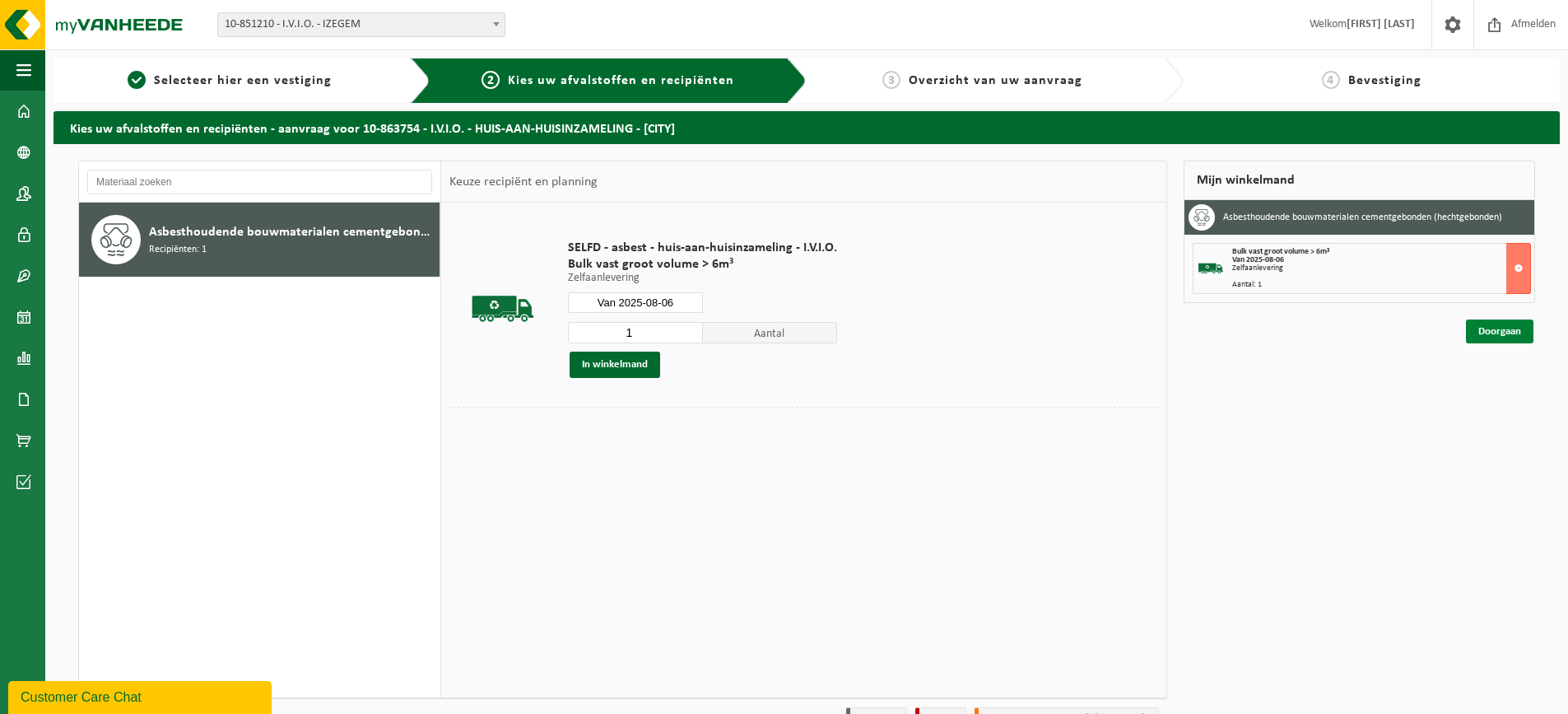 click on "Doorgaan" at bounding box center [1500, 331] 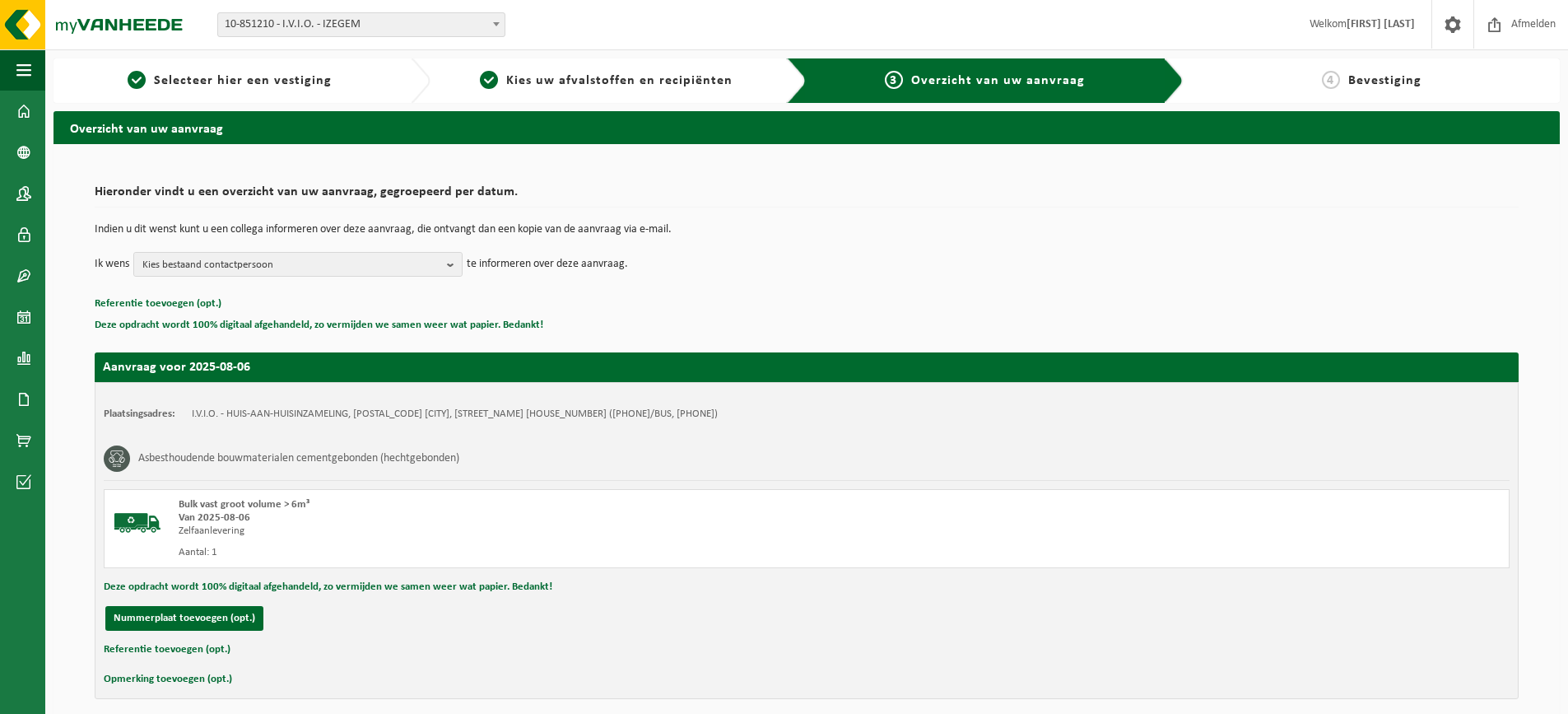 scroll, scrollTop: 0, scrollLeft: 0, axis: both 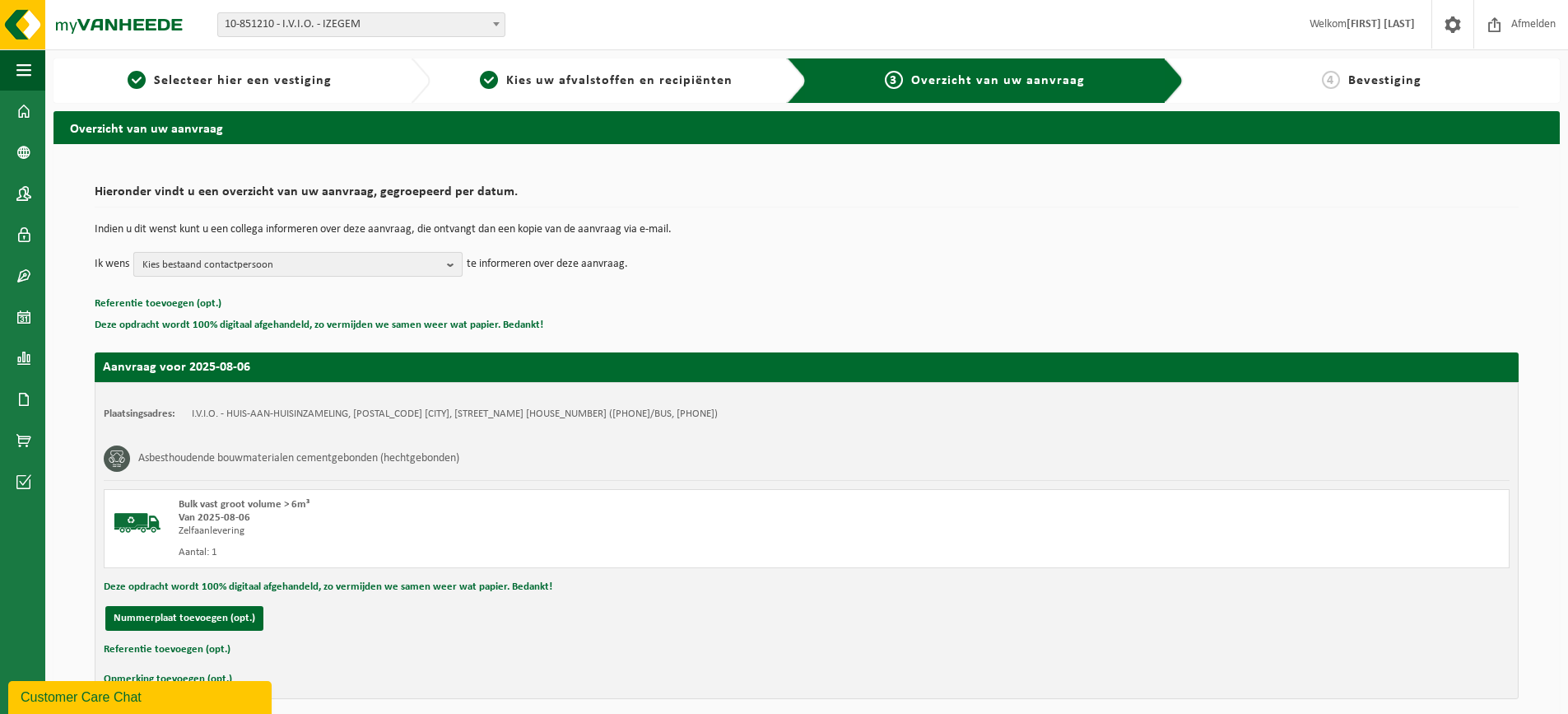 click on "Kies bestaand contactpersoon" at bounding box center [291, 265] 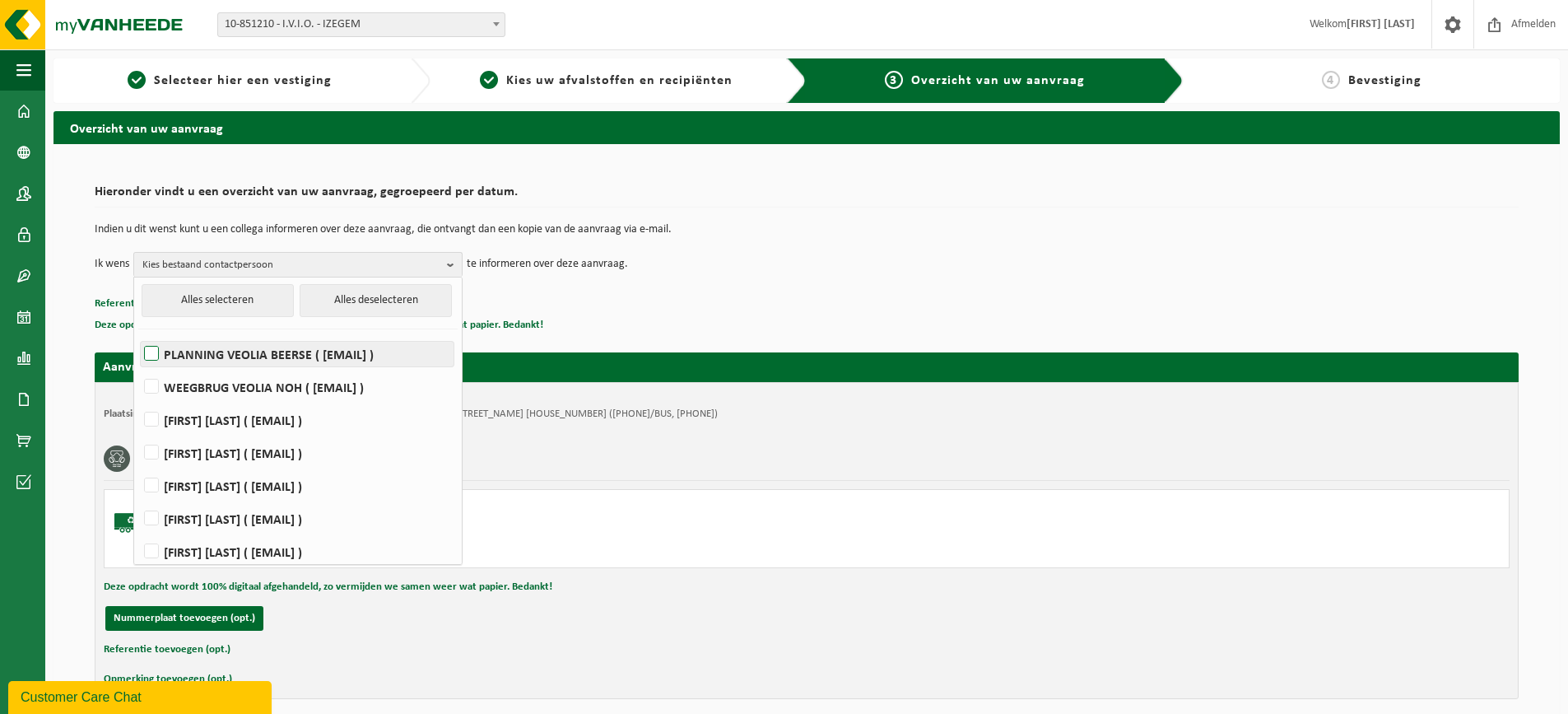 scroll, scrollTop: 0, scrollLeft: 0, axis: both 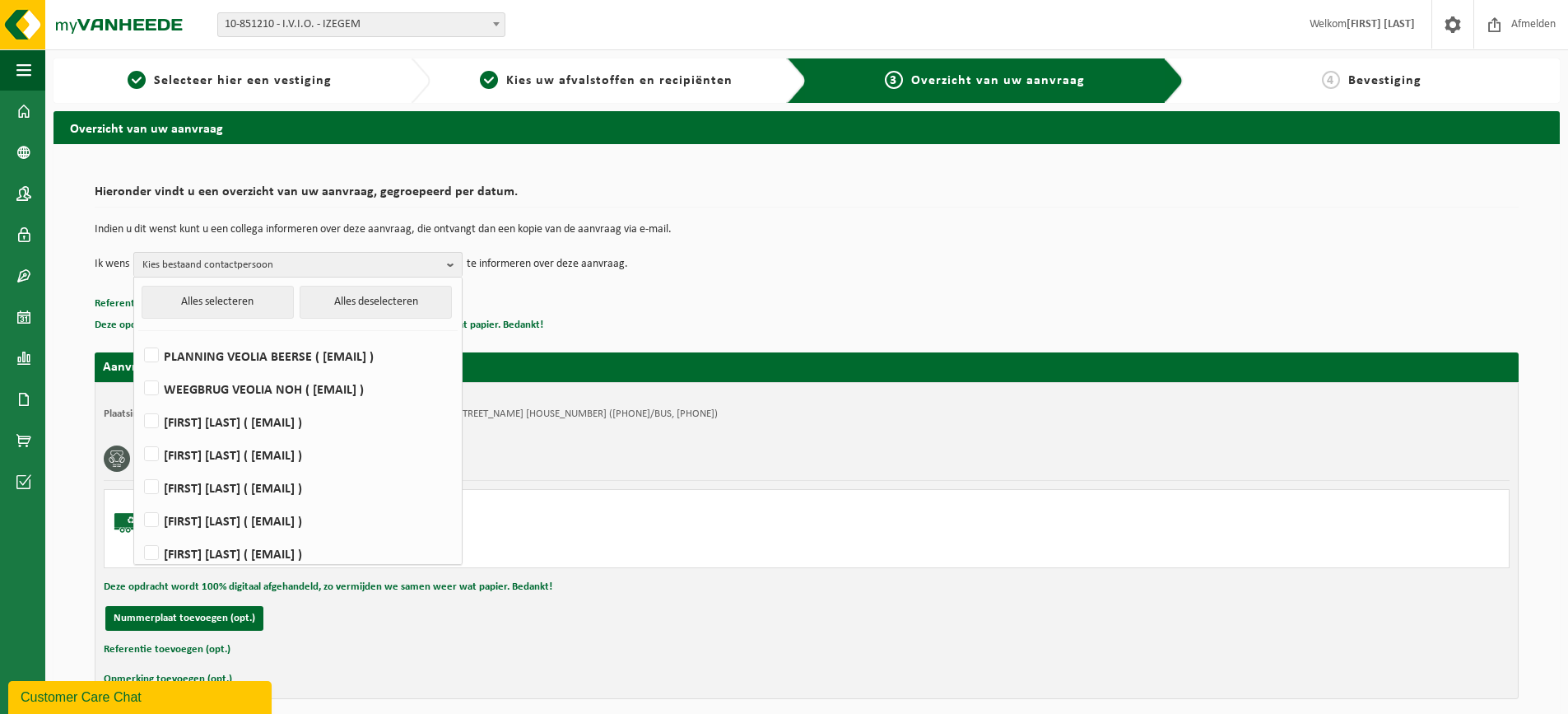 click on "Hieronder vindt u een overzicht van uw aanvraag, gegroepeerd per datum.              Indien u dit wenst kunt u een collega informeren over deze aanvraag, die ontvangt dan een kopie van de aanvraag via e-mail.           Ik wens        Kies bestaand contactpersoon                   Alles selecteren Alles deselecteren         PLANNING VEOLIA BEERSE ( be.ves.mrm.dispatch.all@veolia.com )         WEEGBRUG VEOLIA NOH ( be.ves.weegbrug.noh.all@veolia.com )         ROMINA ADRIAENS ( romina.adriaens@ivio.be )         STEFANIE BOGAERTS ( stefanie.bogaerts@veolia.com )         Tom Claes ( tom.claes@veolia.com )         CINDY COUCKE ( cindy.coucke@ivio.be )         TONY DESWAEF ( tony.deswaef@veolia.com )         TAMMARA ELISSEN ( tammara.elissen@veolia.com )         Dispatch Veolia Genk ( be.ves.weegbrug.genk.all@veolia.com )         SARAH GILBERT ( sarah.gilbert@ivio.be )         FACTURATIE IVIO ( info@ivio.be )         ELINE MEIRE ( eline.meire@veolia.com )                 CARINE REMUE ( carine.remue@veolia.com )" at bounding box center [807, 256] 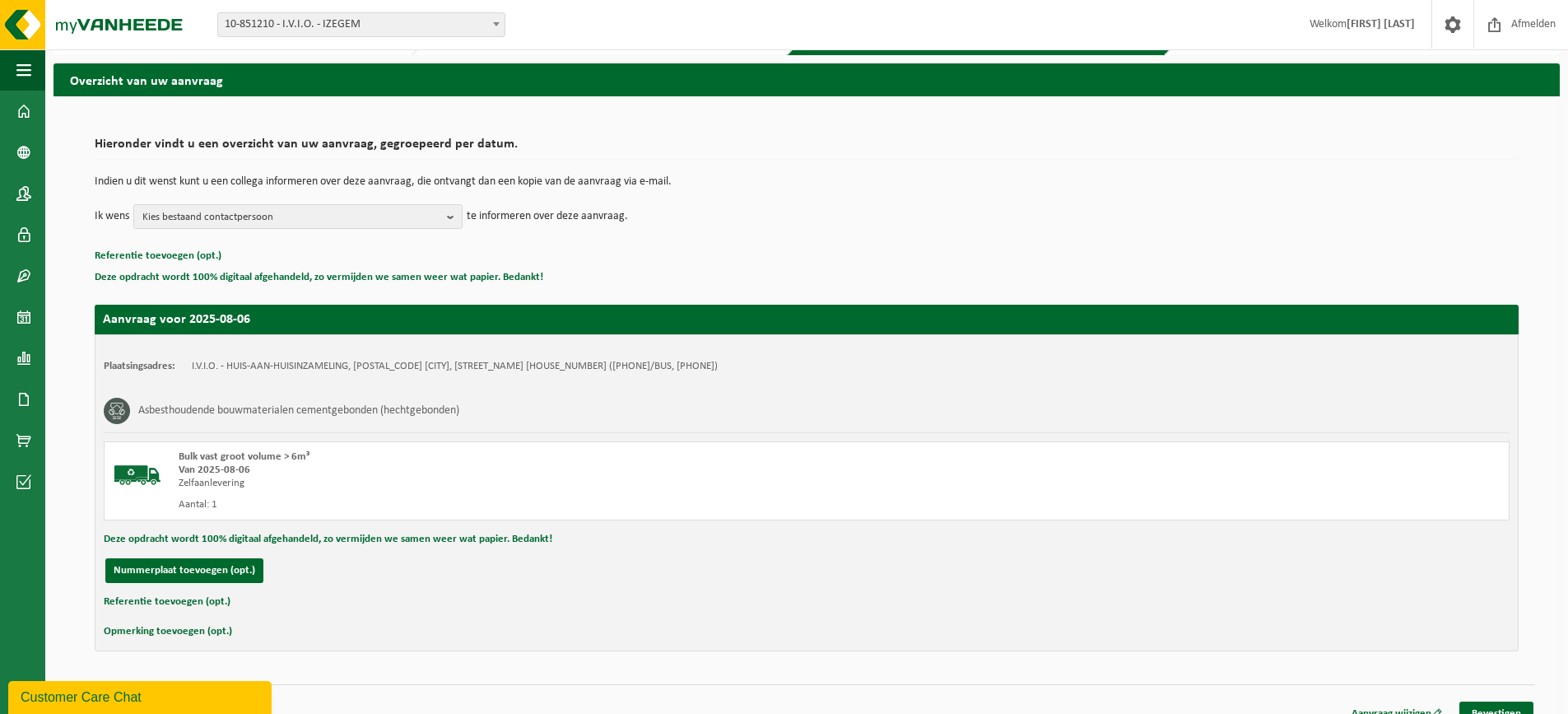 scroll, scrollTop: 68, scrollLeft: 0, axis: vertical 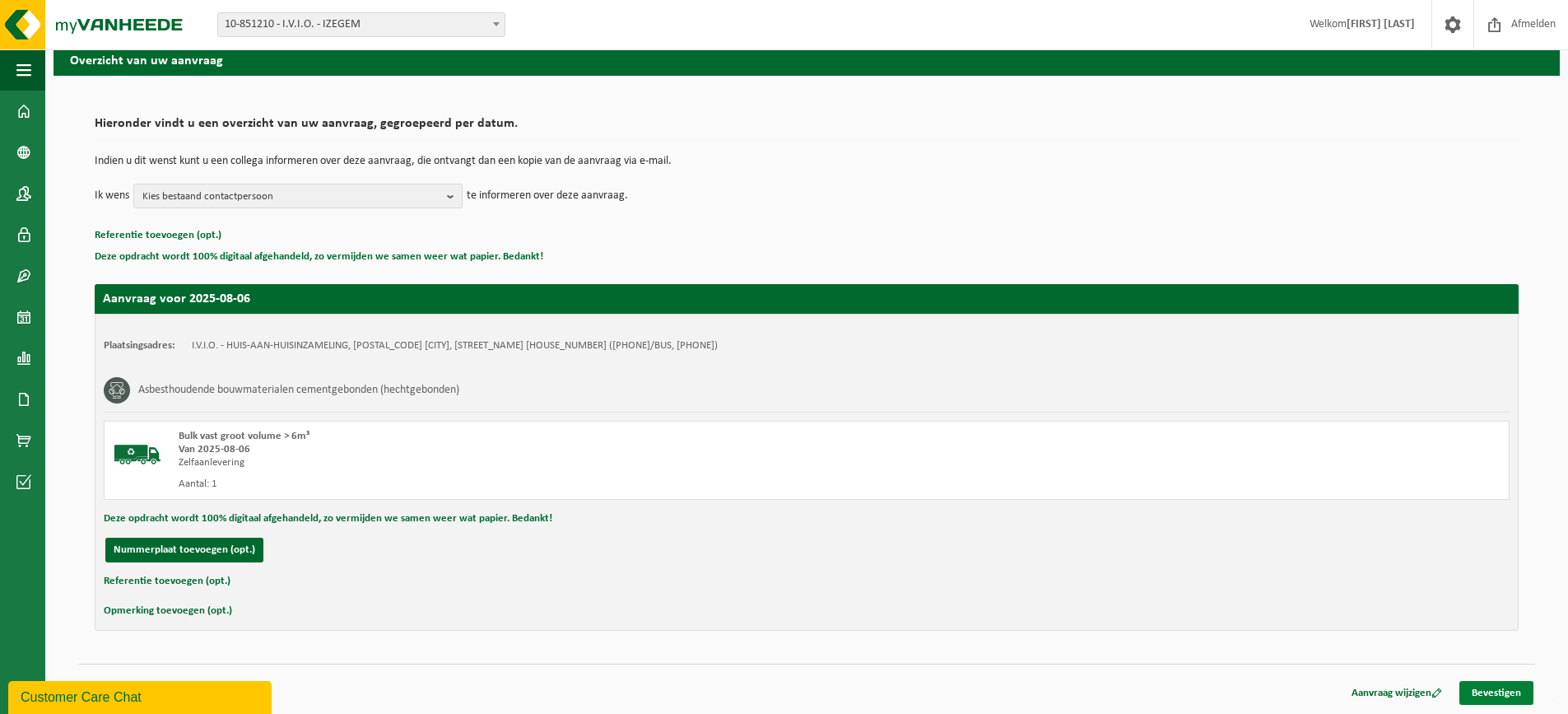 click on "Bevestigen" at bounding box center [1496, 693] 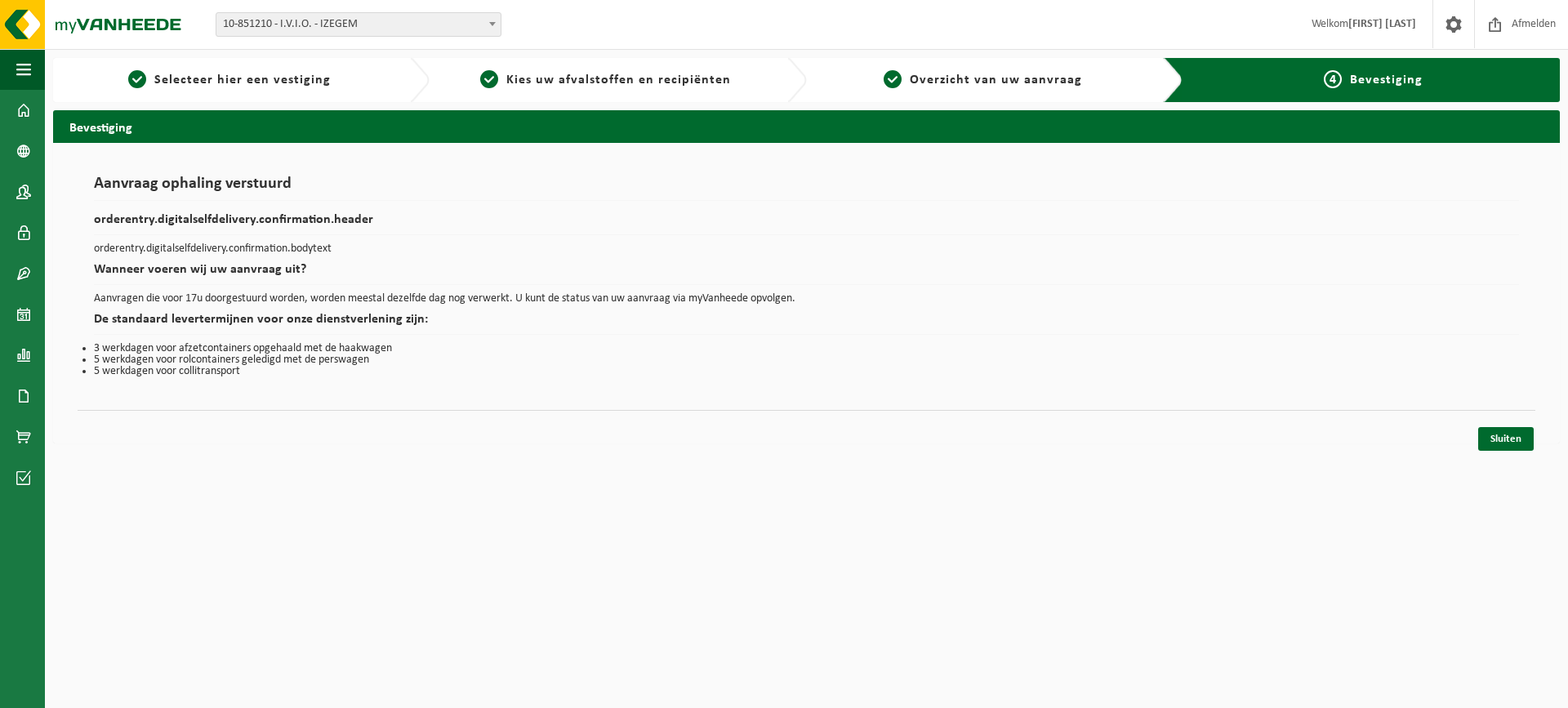 scroll, scrollTop: 0, scrollLeft: 0, axis: both 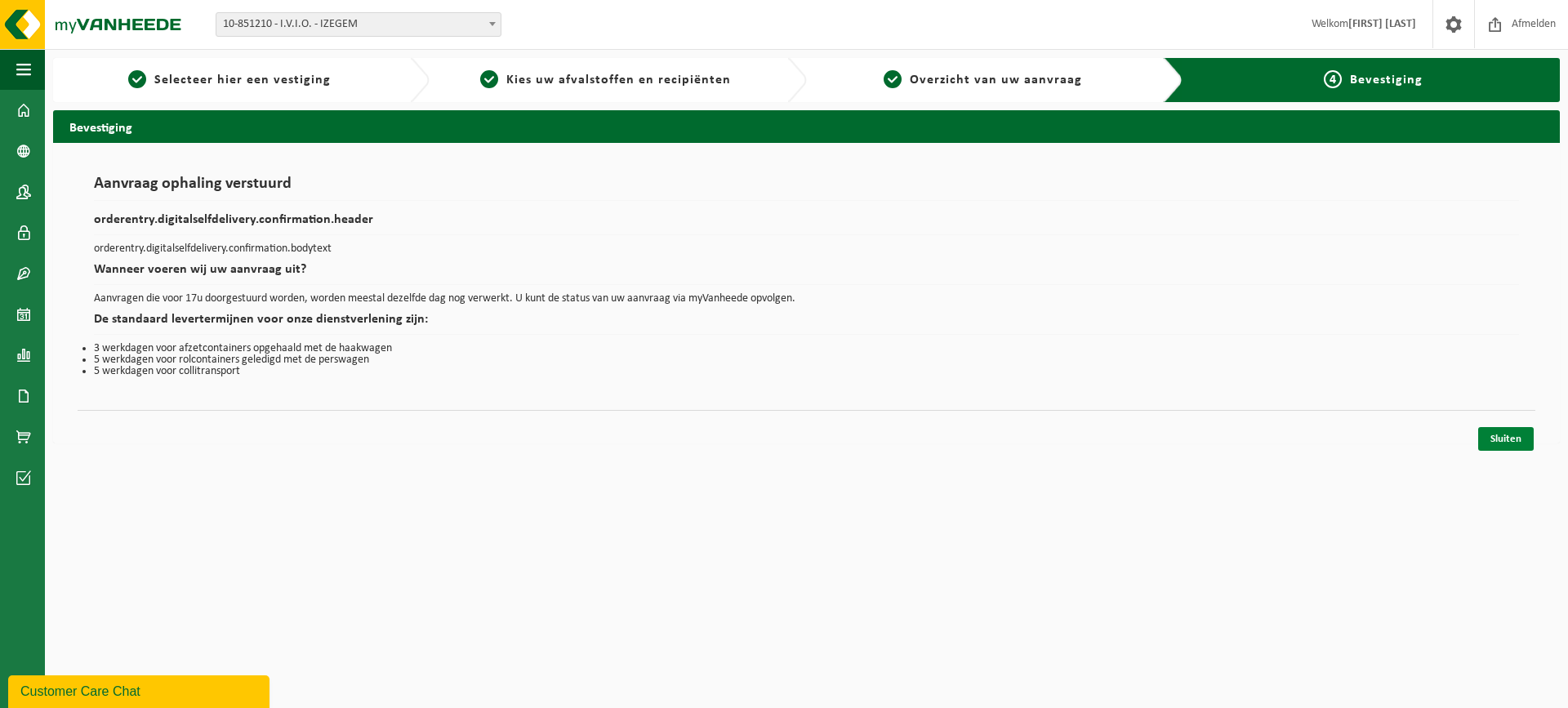click on "Sluiten" at bounding box center [1506, 439] 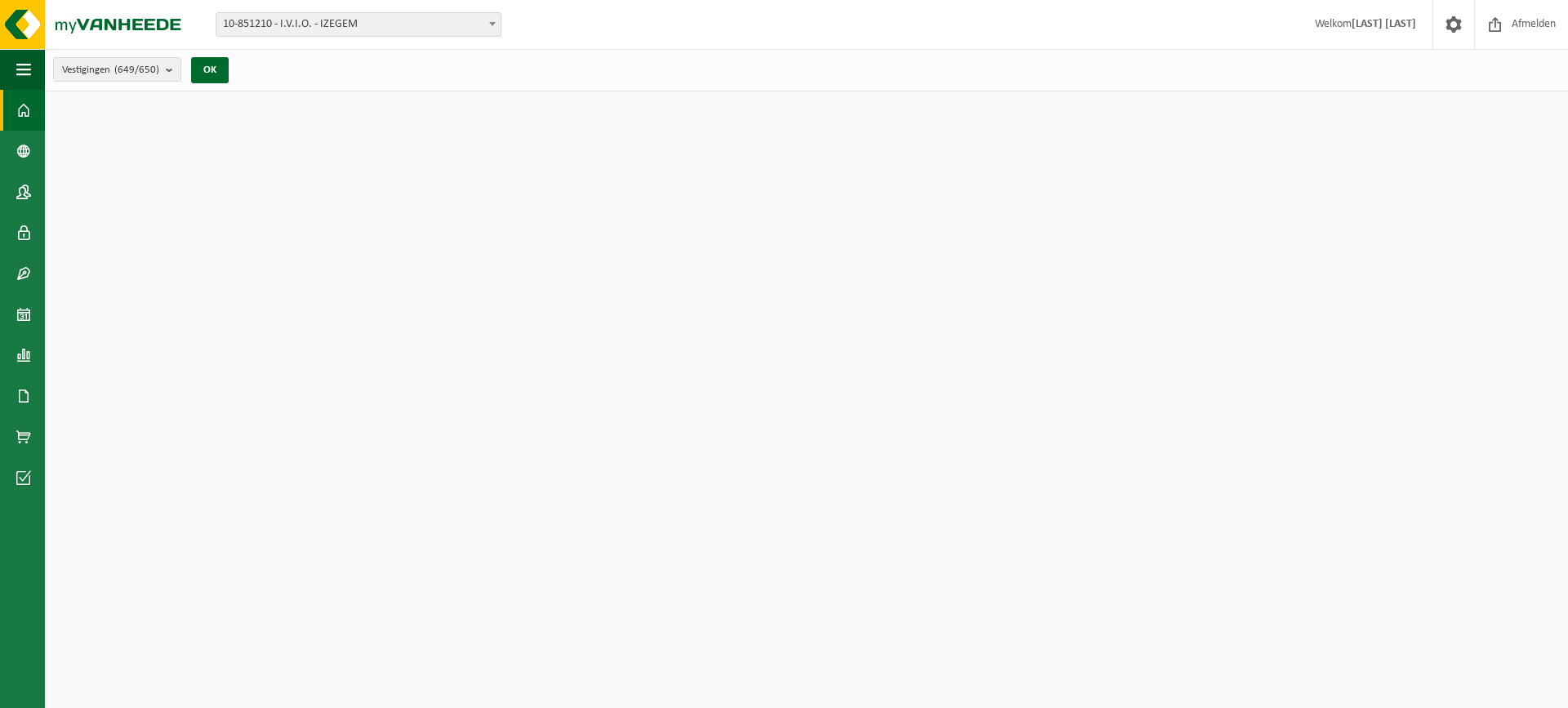 scroll, scrollTop: 0, scrollLeft: 0, axis: both 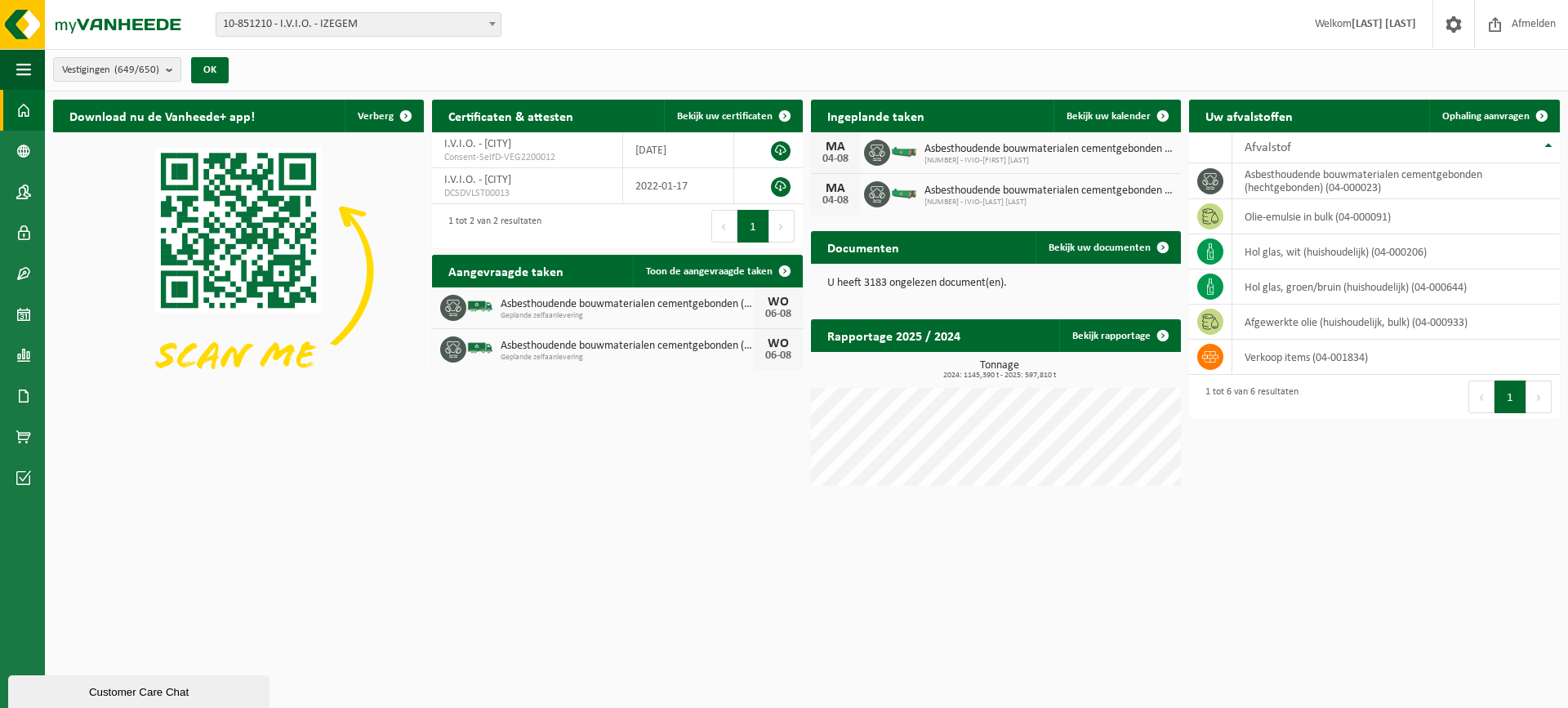 click on "Volgende" at bounding box center (1539, 397) 